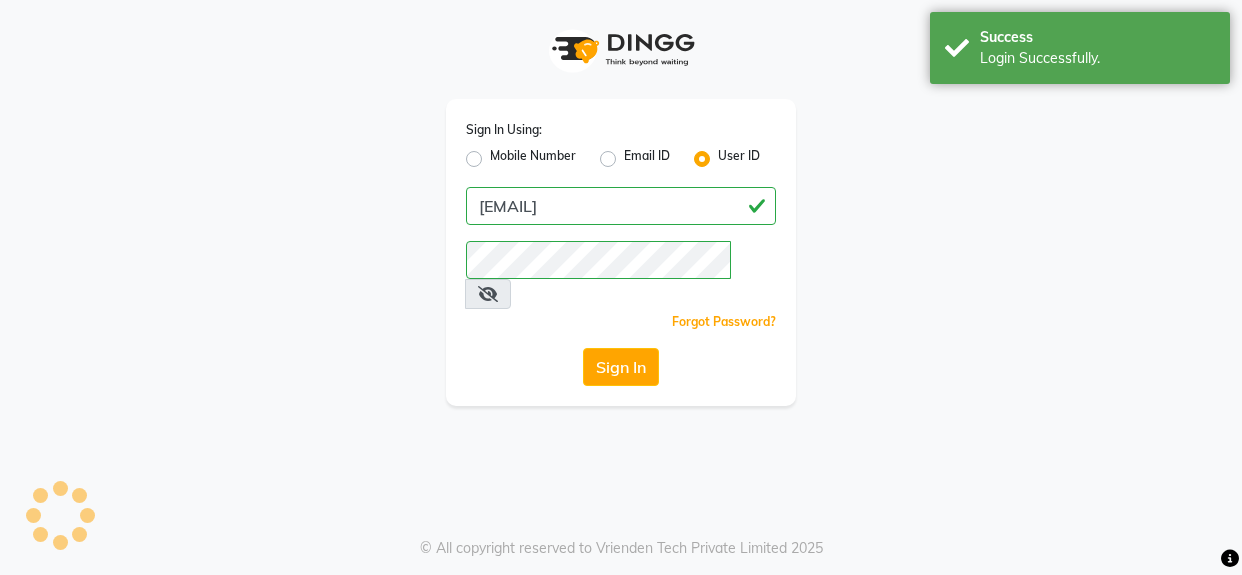 scroll, scrollTop: 0, scrollLeft: 0, axis: both 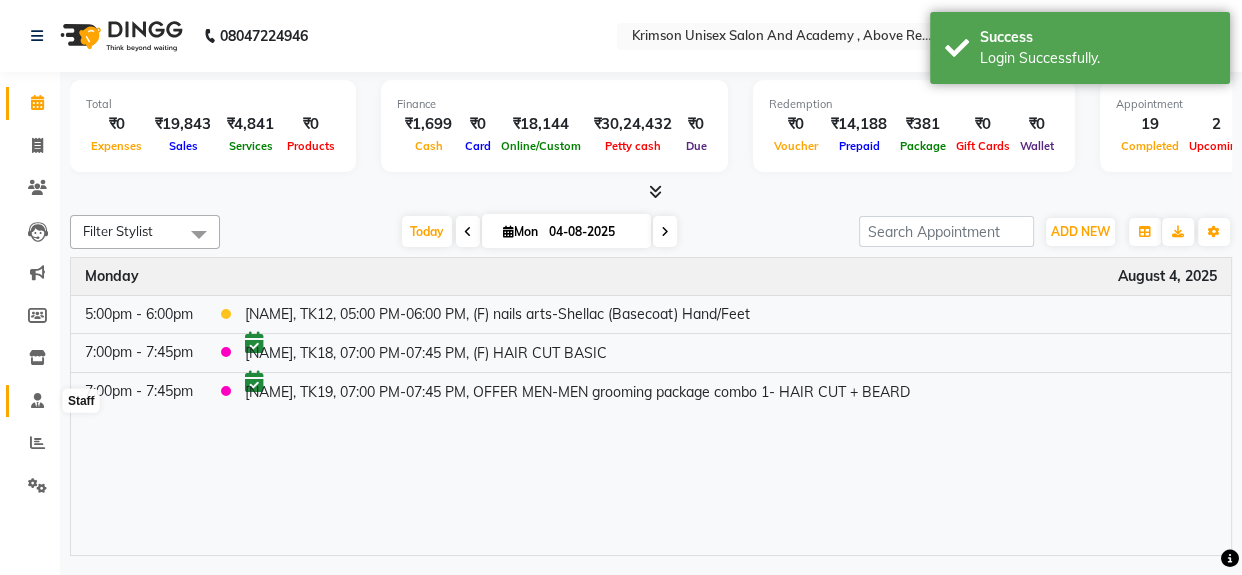 click 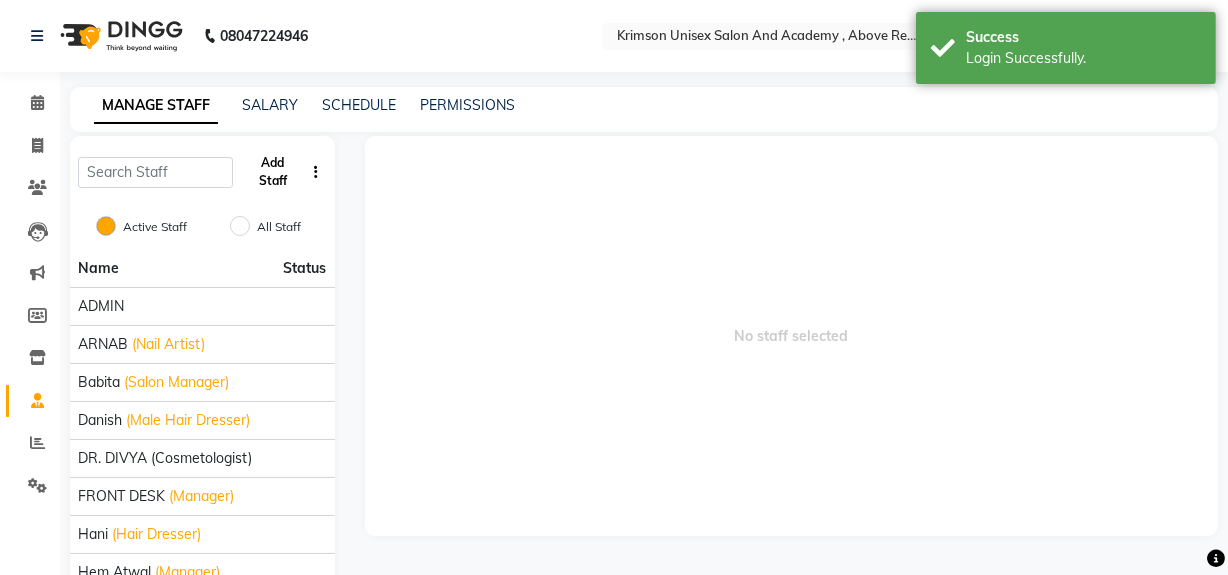 click on "Add Staff" 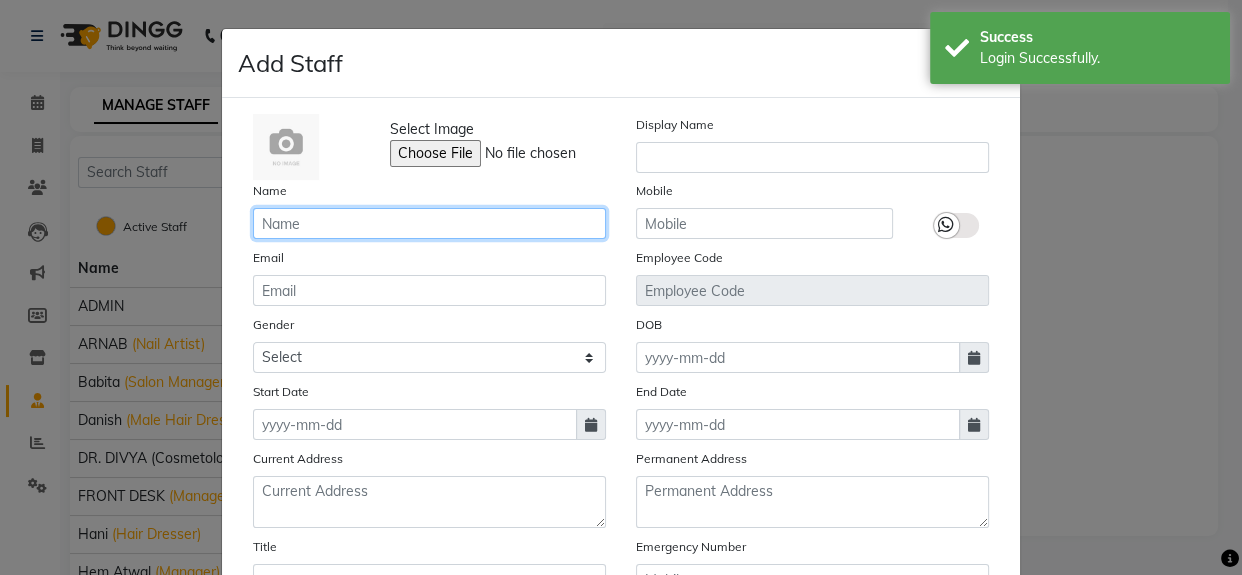 click 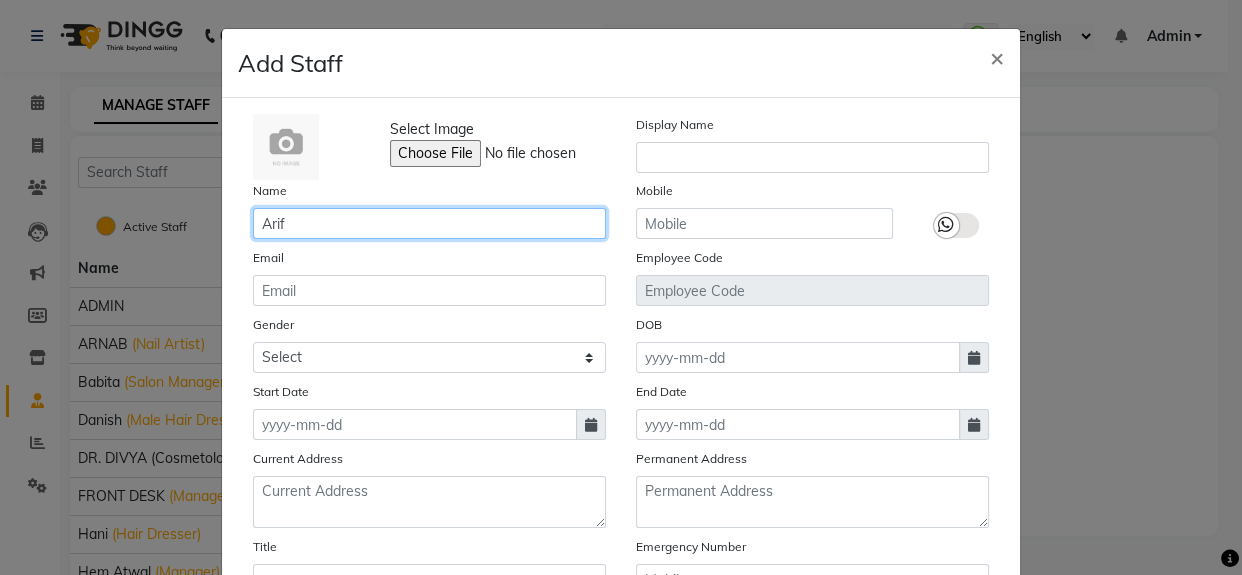 type on "Arif" 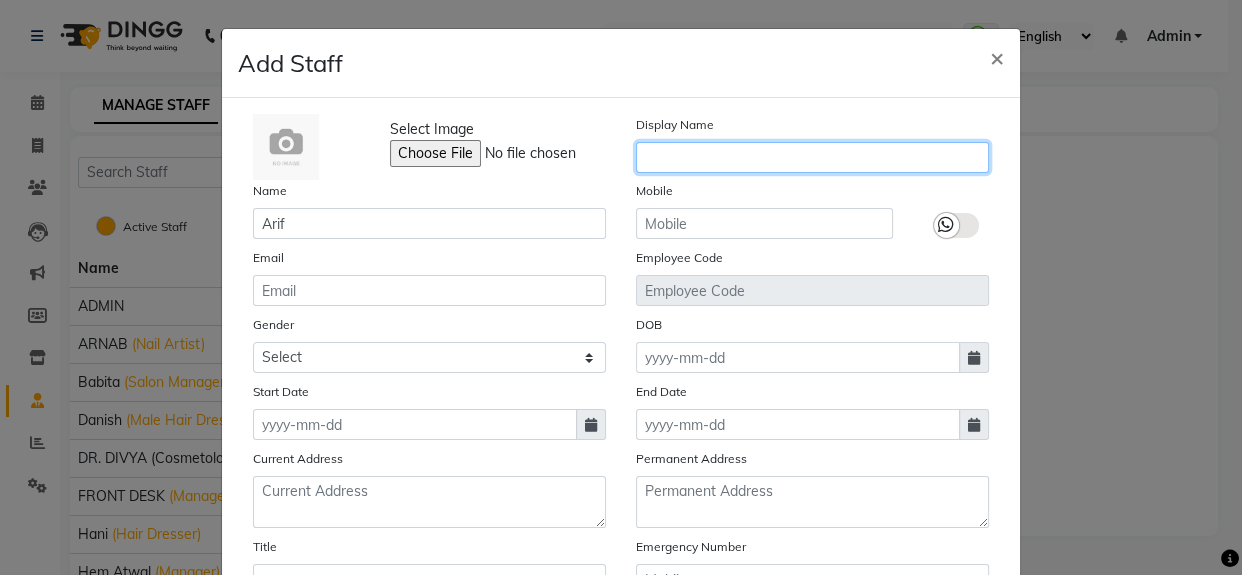 click 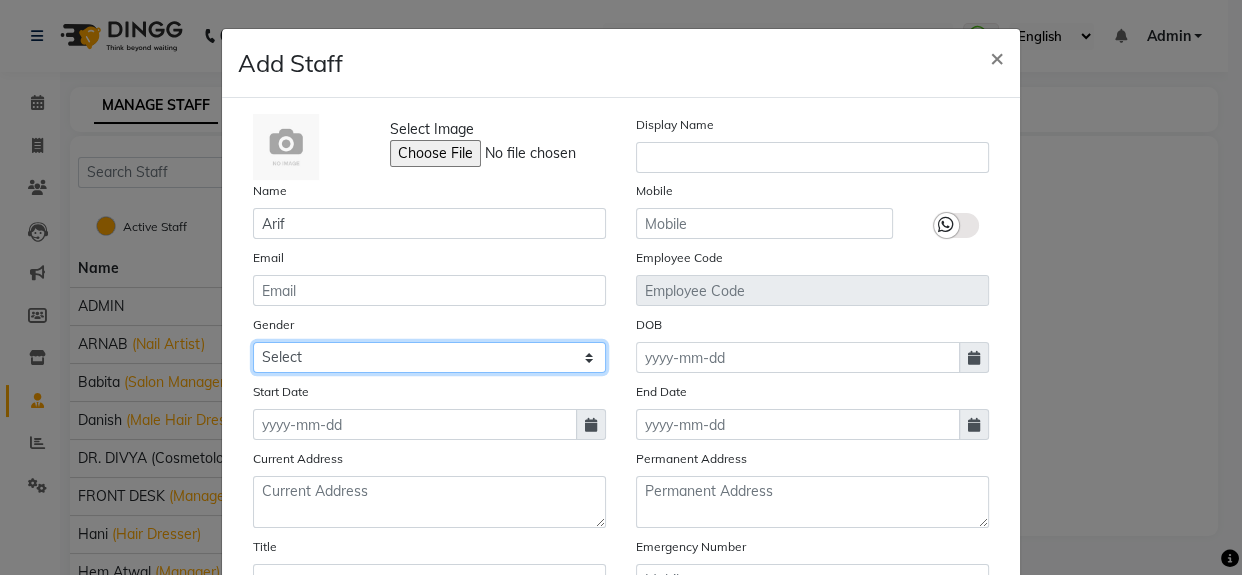 click on "Select Male Female Other Prefer Not To Say" 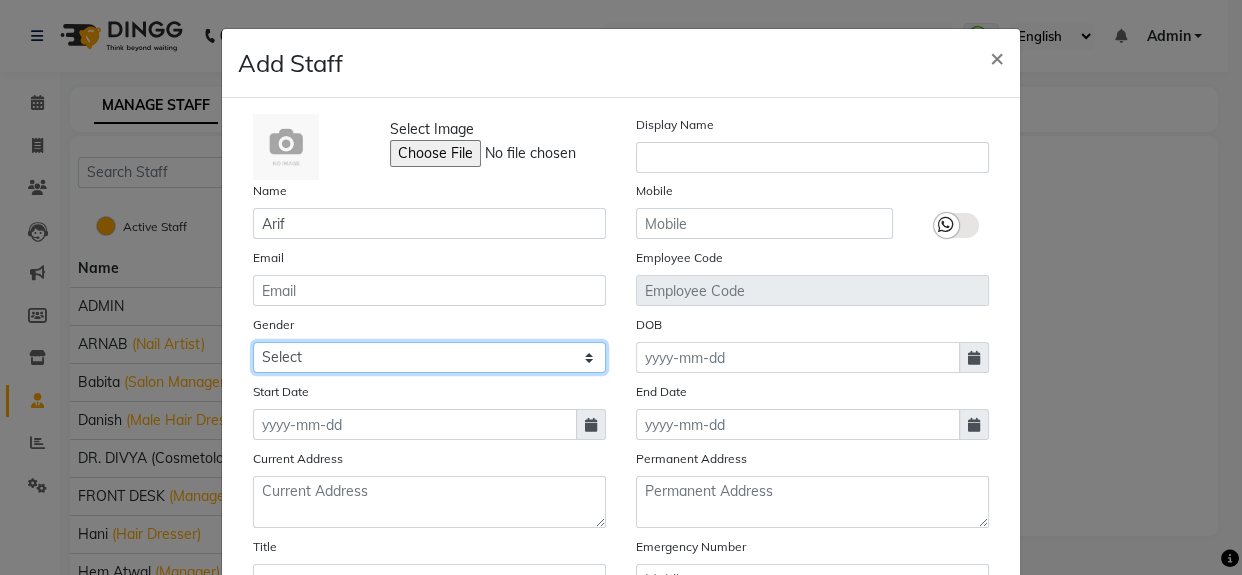select on "male" 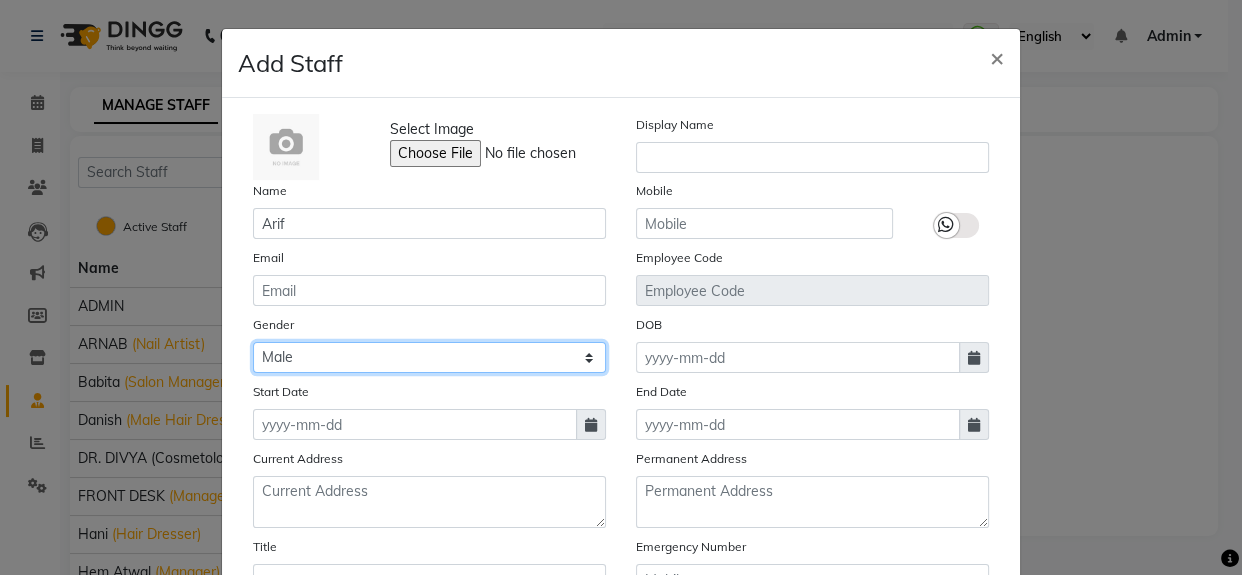 click on "Select Male Female Other Prefer Not To Say" 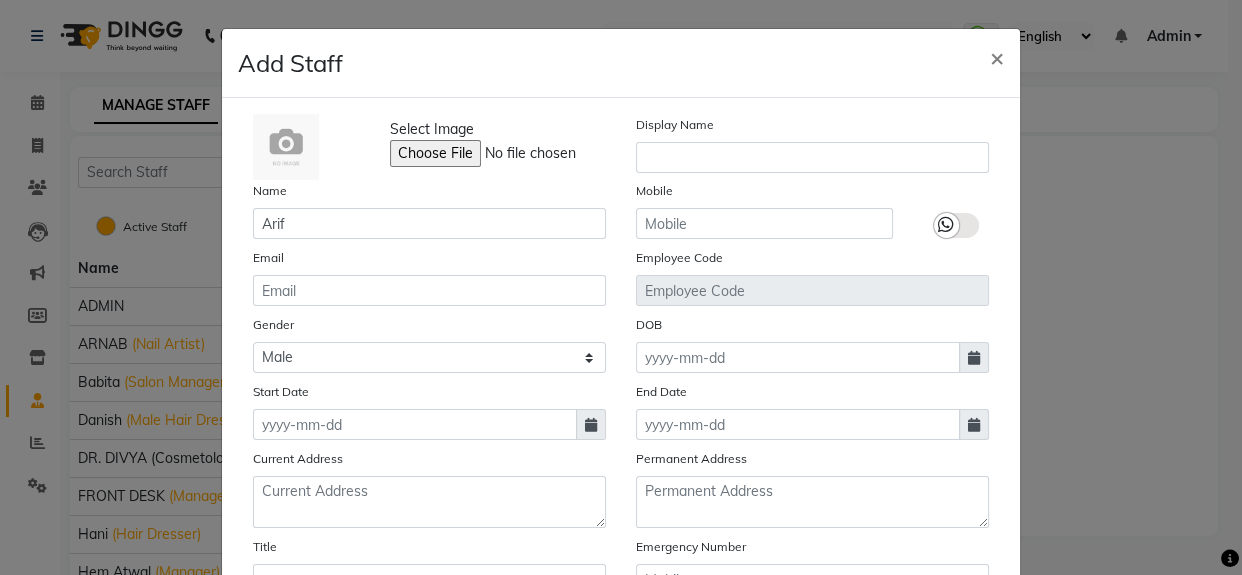 click 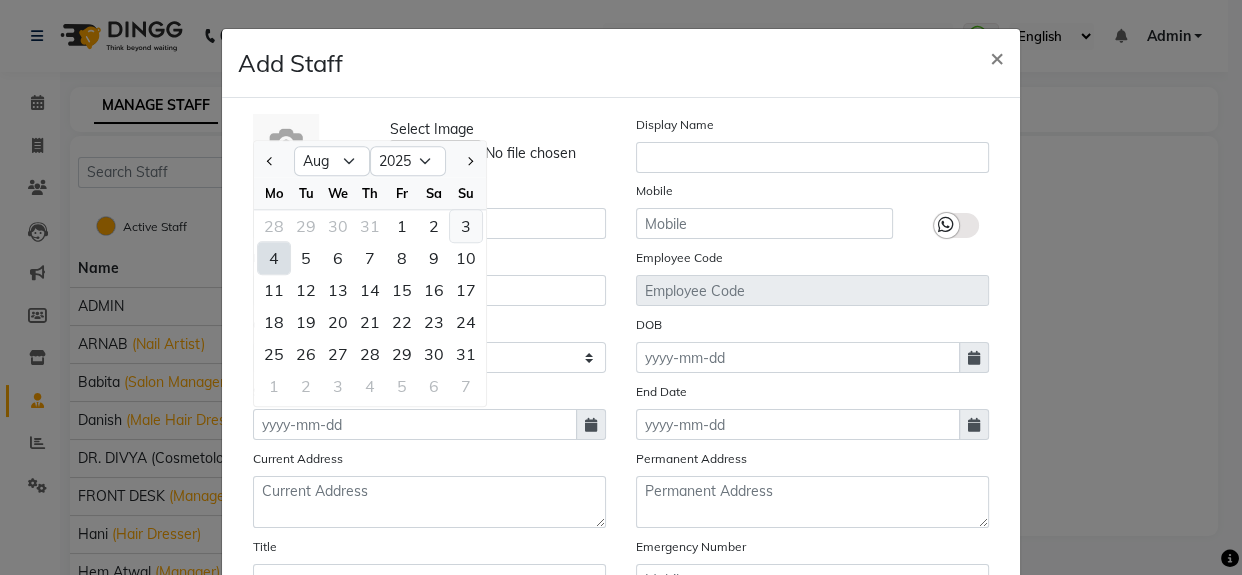 click on "3" 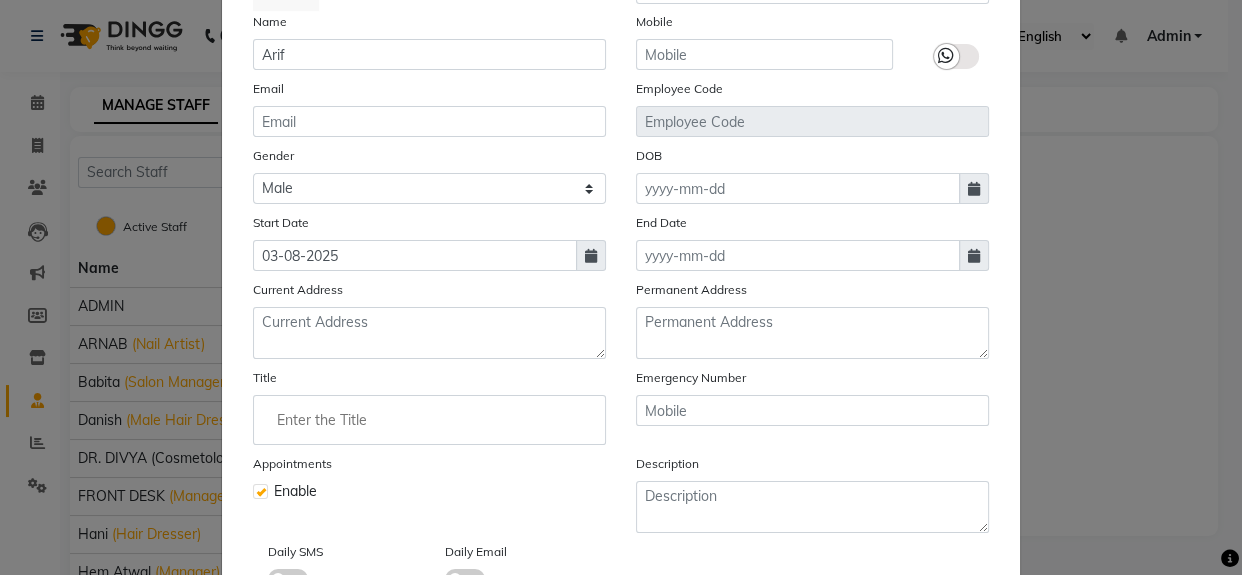 scroll, scrollTop: 177, scrollLeft: 0, axis: vertical 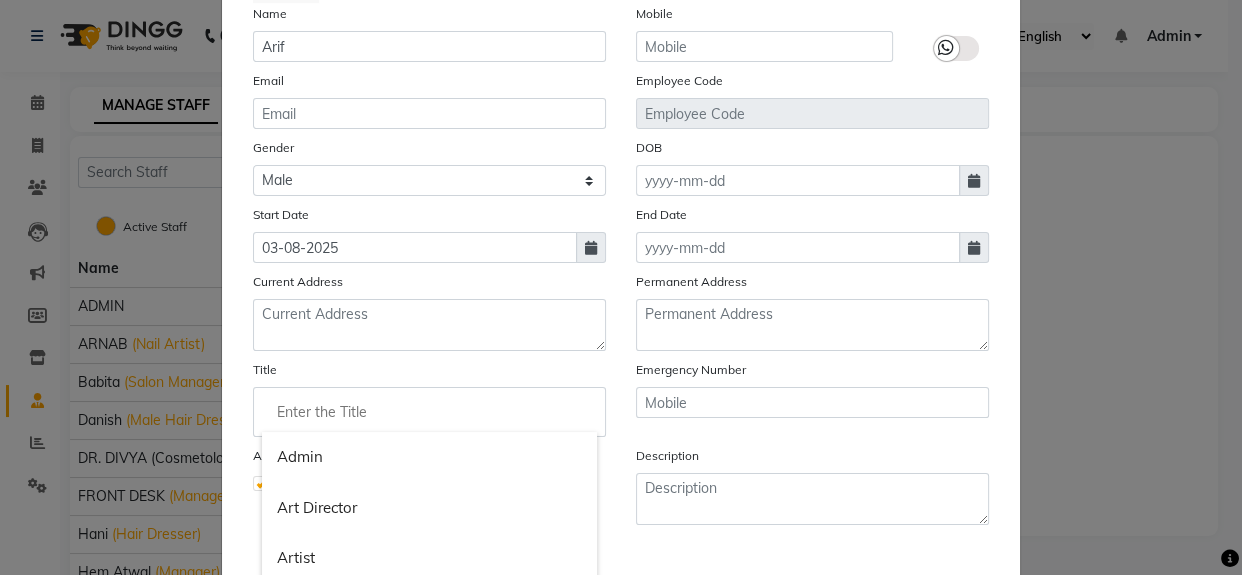 click 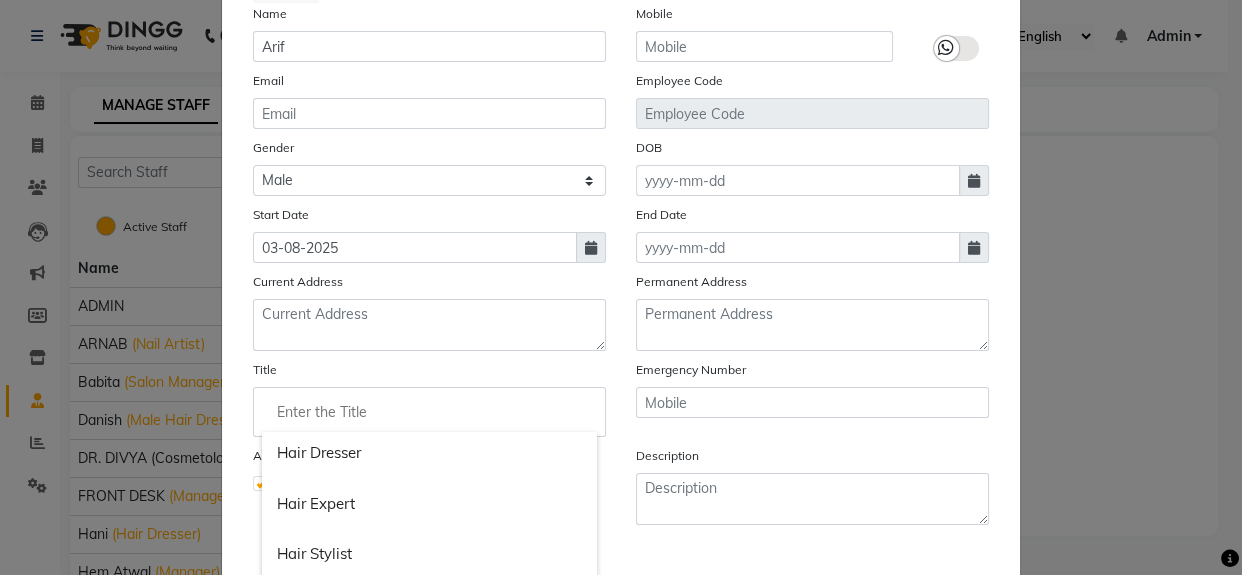 scroll, scrollTop: 712, scrollLeft: 0, axis: vertical 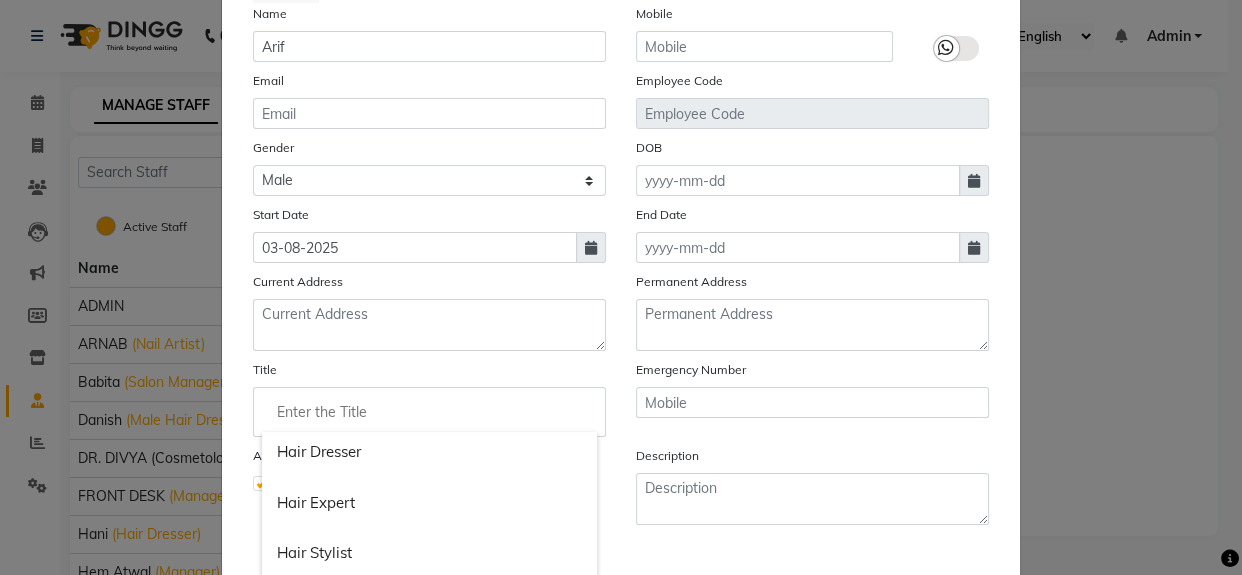 click 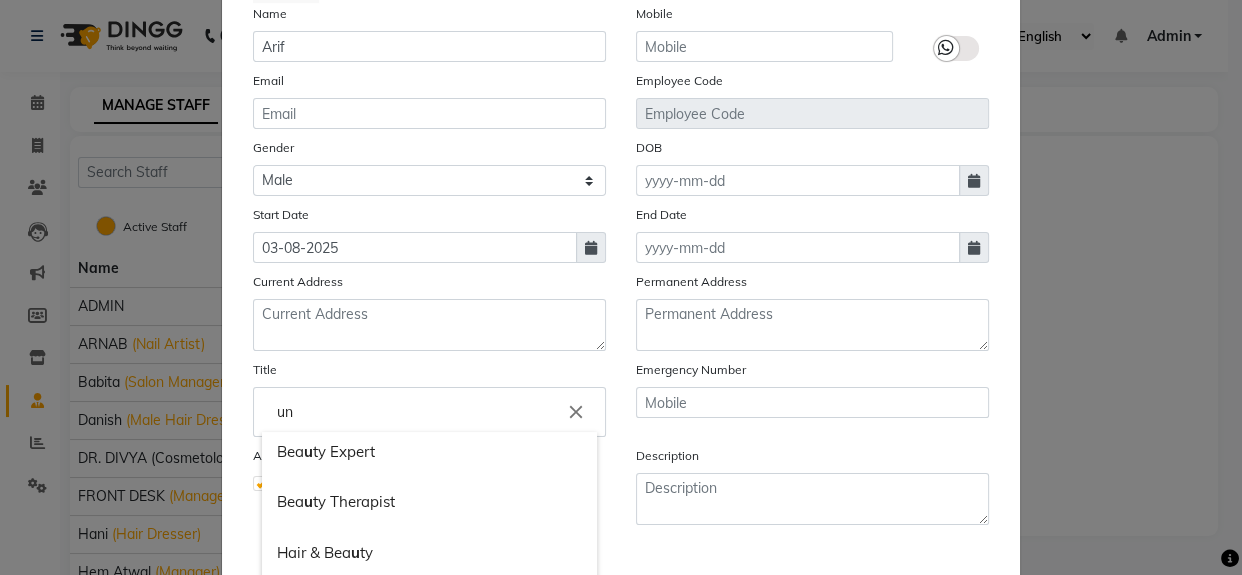 scroll, scrollTop: 0, scrollLeft: 0, axis: both 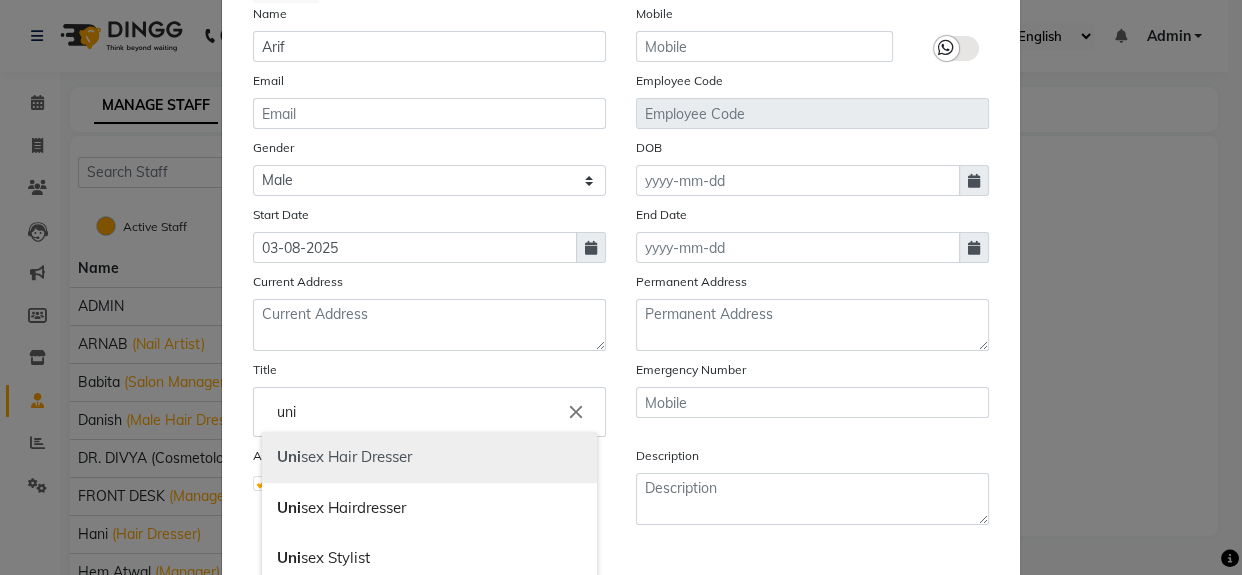click on "Uni sex Hair Dresser" at bounding box center (429, 457) 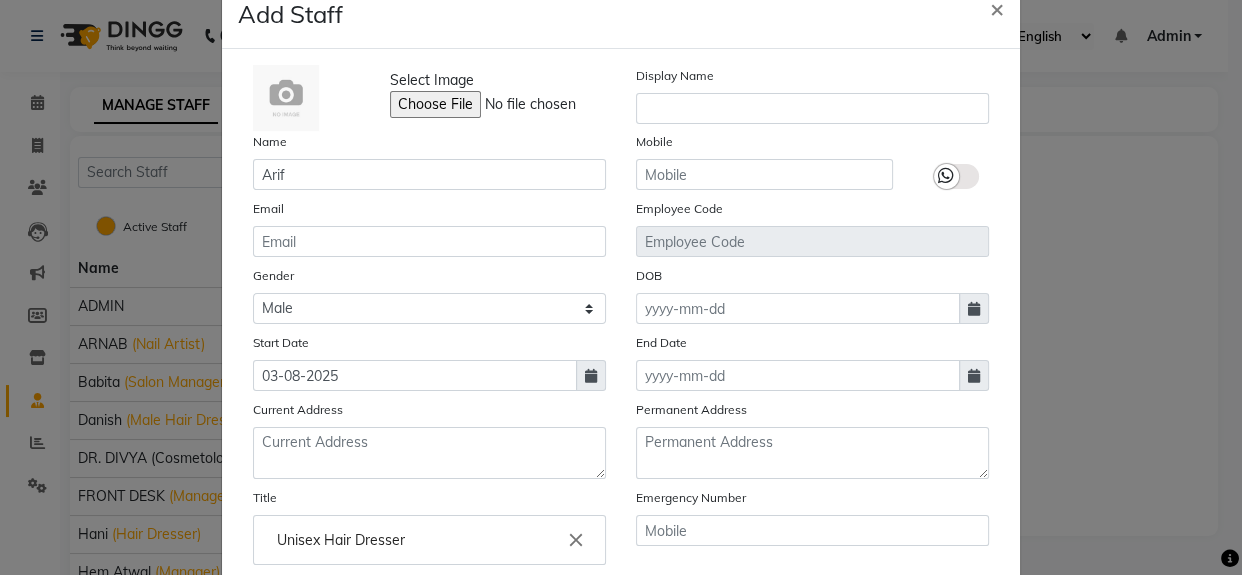 scroll, scrollTop: 0, scrollLeft: 0, axis: both 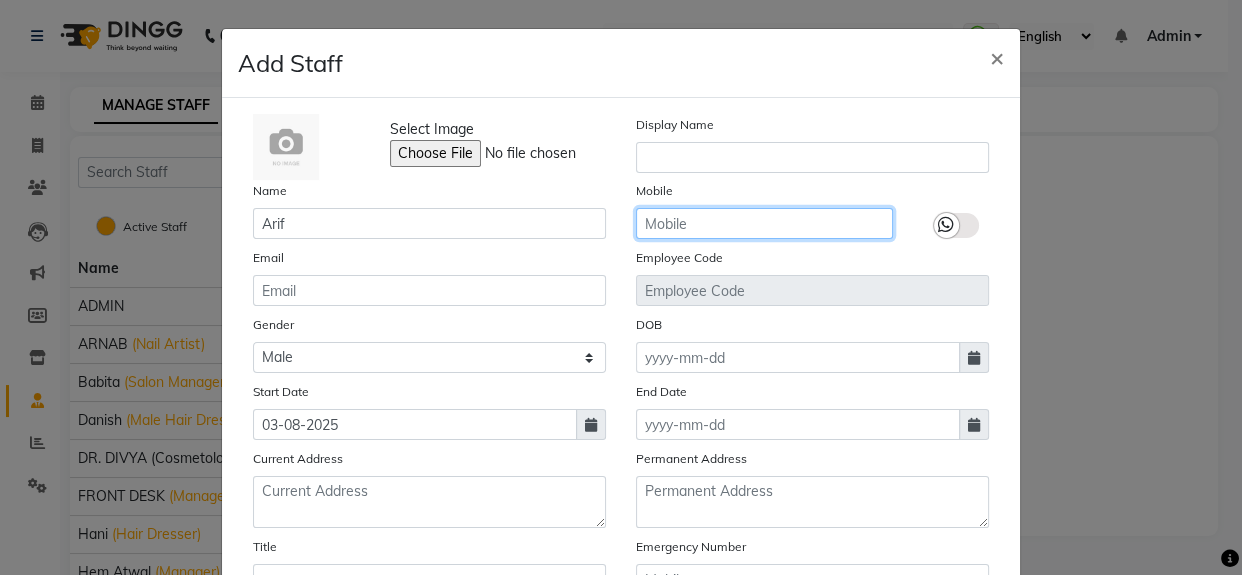 click 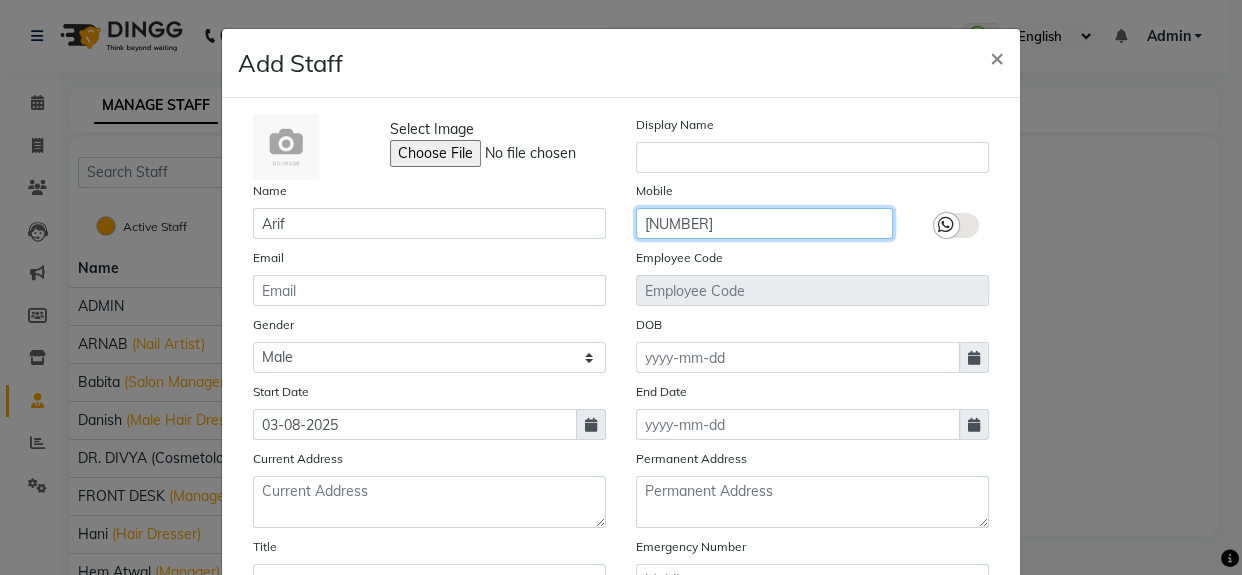 scroll, scrollTop: 310, scrollLeft: 0, axis: vertical 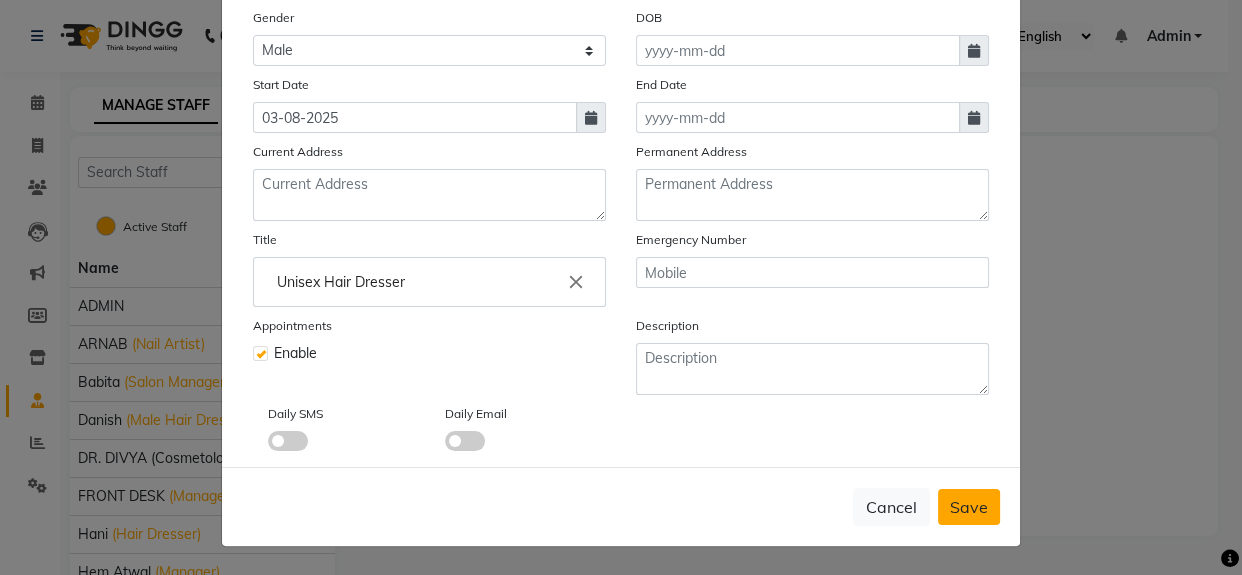 type on "[NUMBER]" 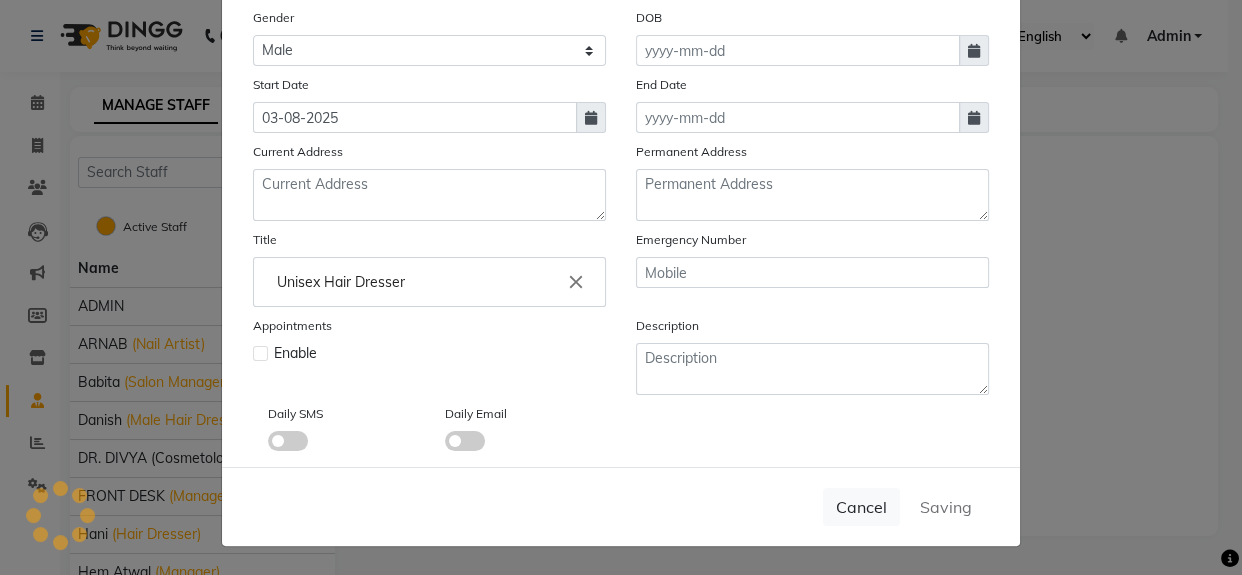 type 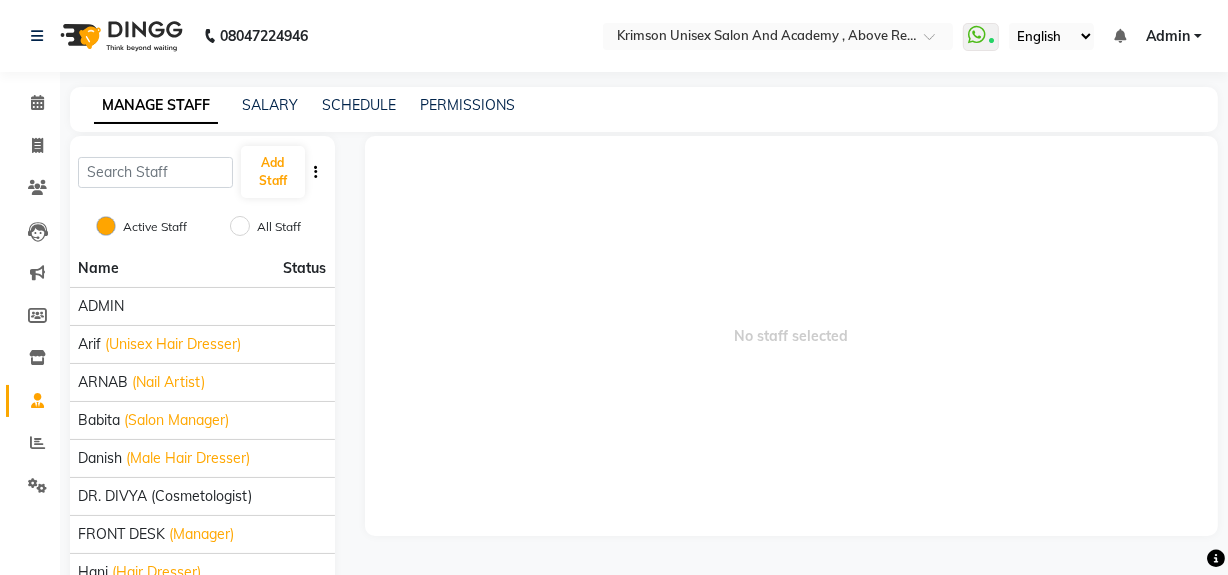click on "Admin" at bounding box center [1168, 36] 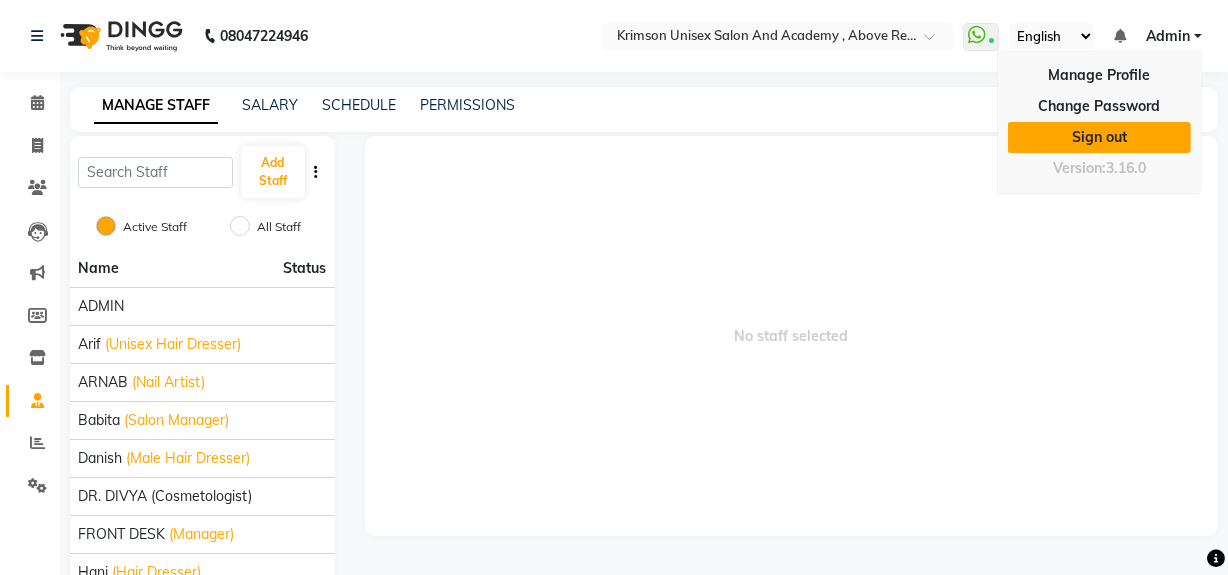 click on "Sign out" at bounding box center [1099, 137] 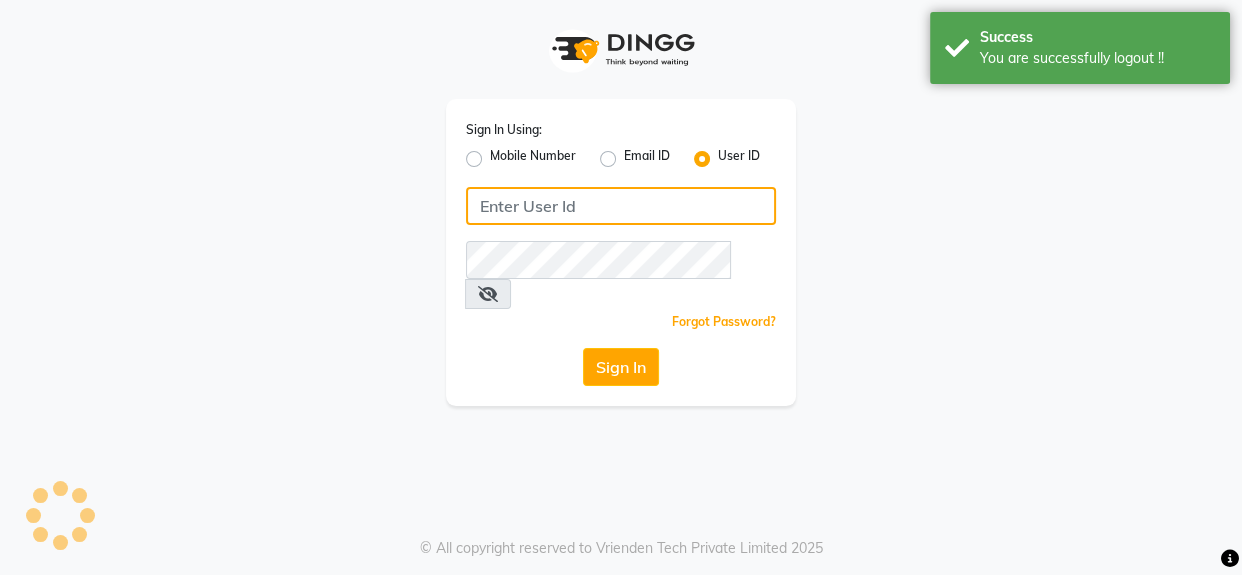 type on "[PHONE]" 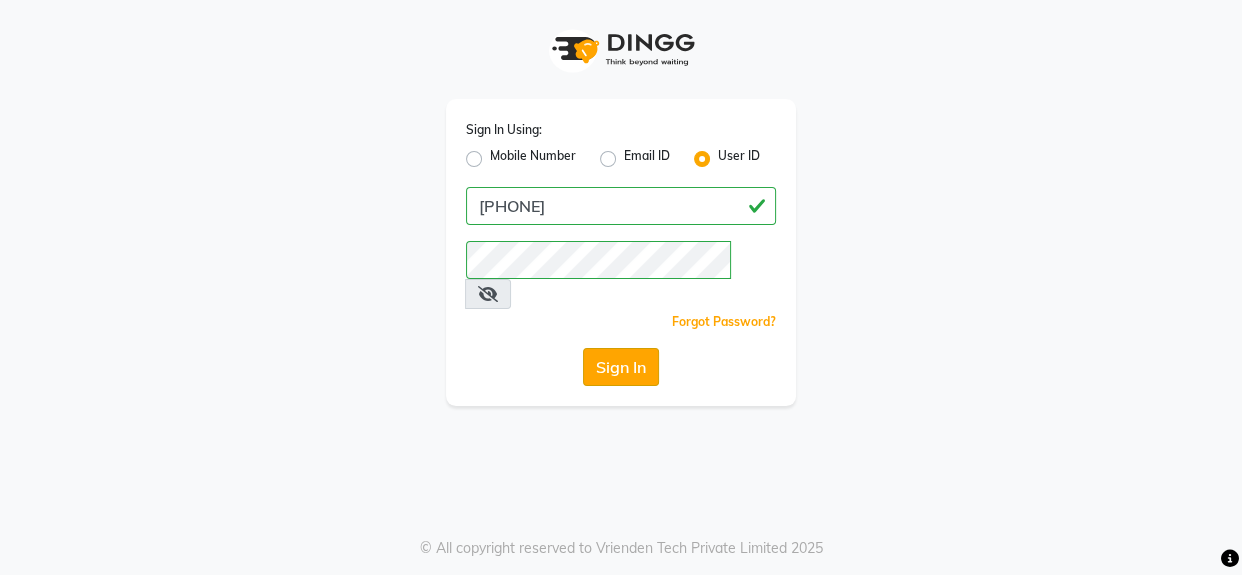 click on "Sign In" 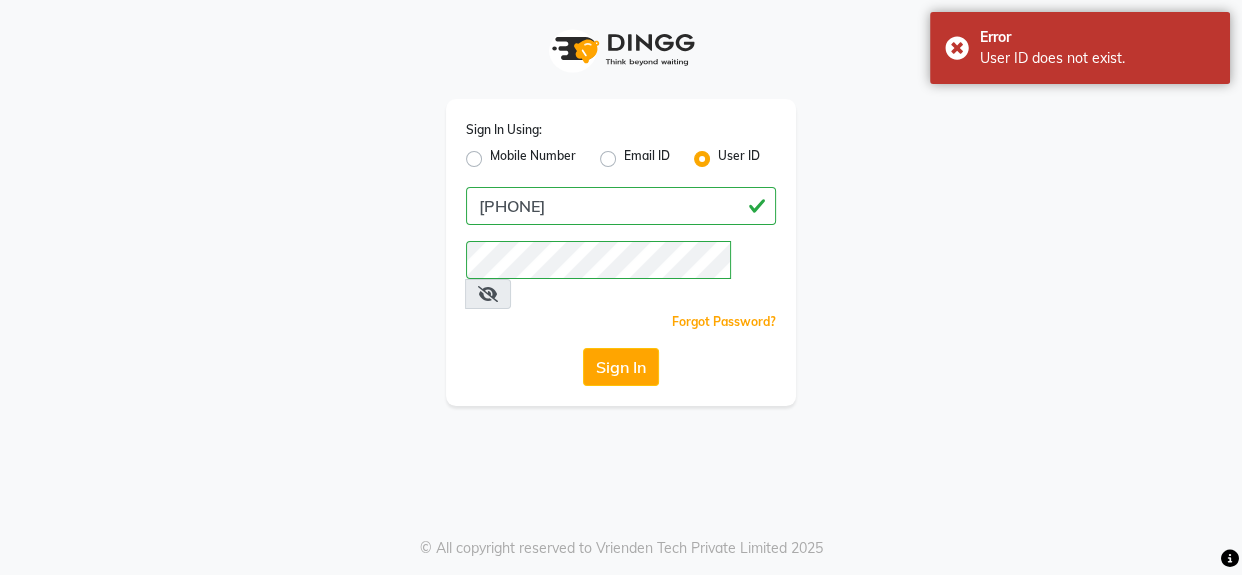 click on "Mobile Number" 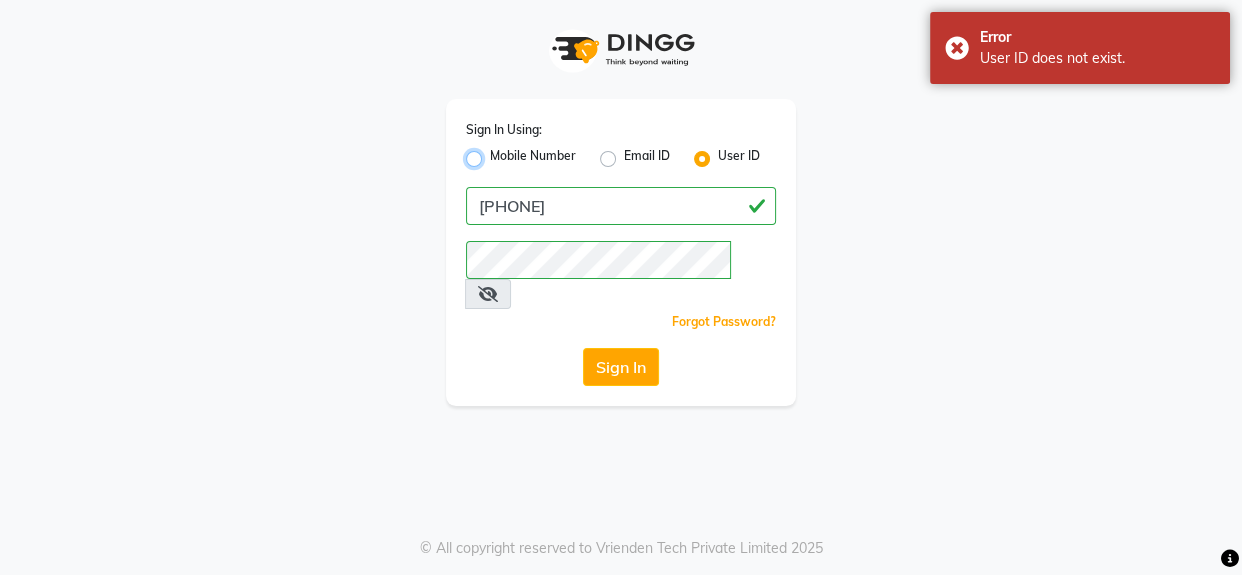click on "Mobile Number" at bounding box center (496, 153) 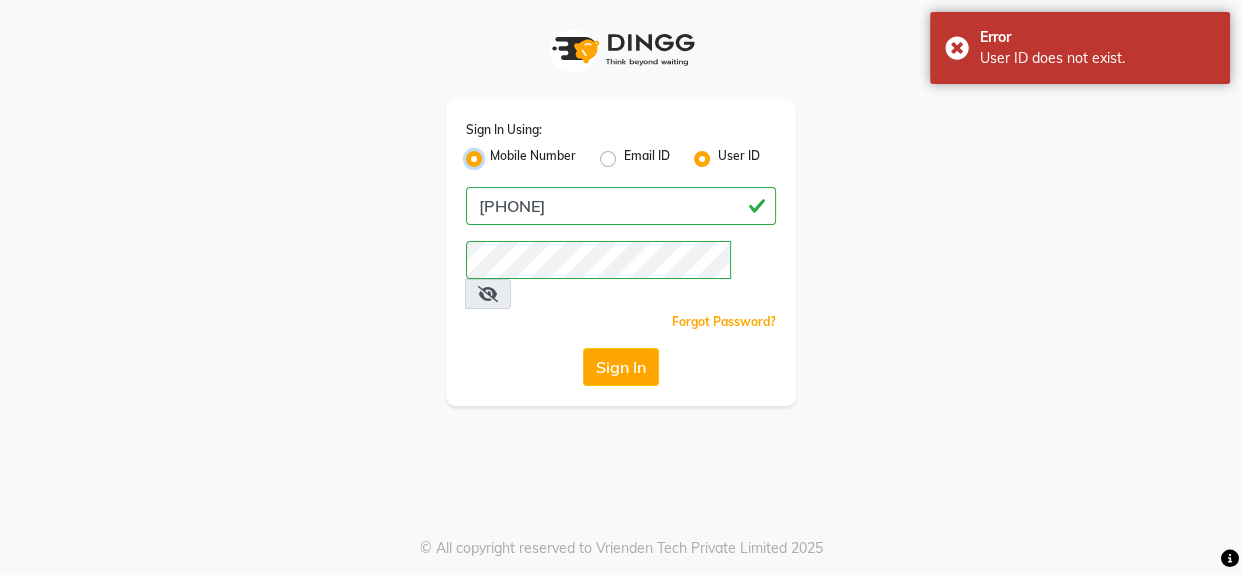 radio on "false" 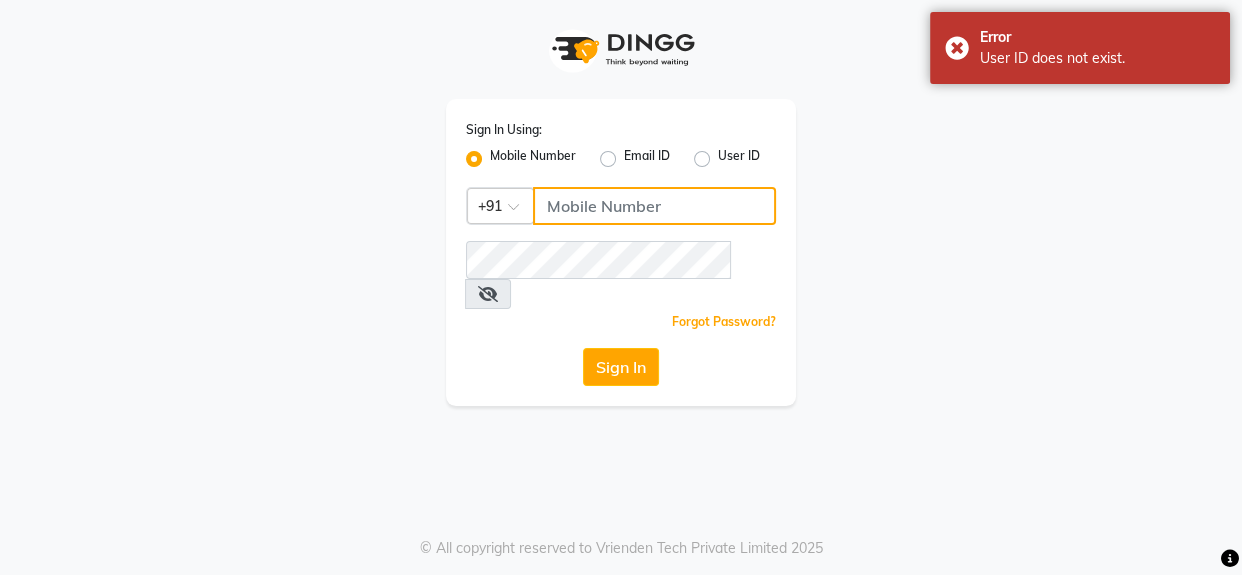 click 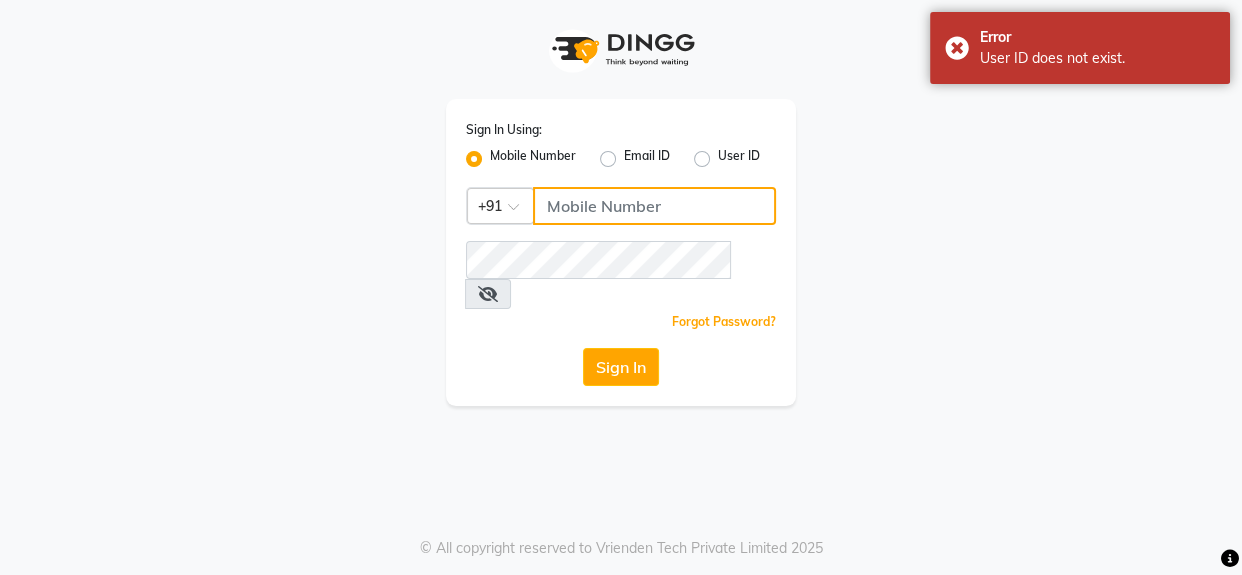 type on "[PHONE]" 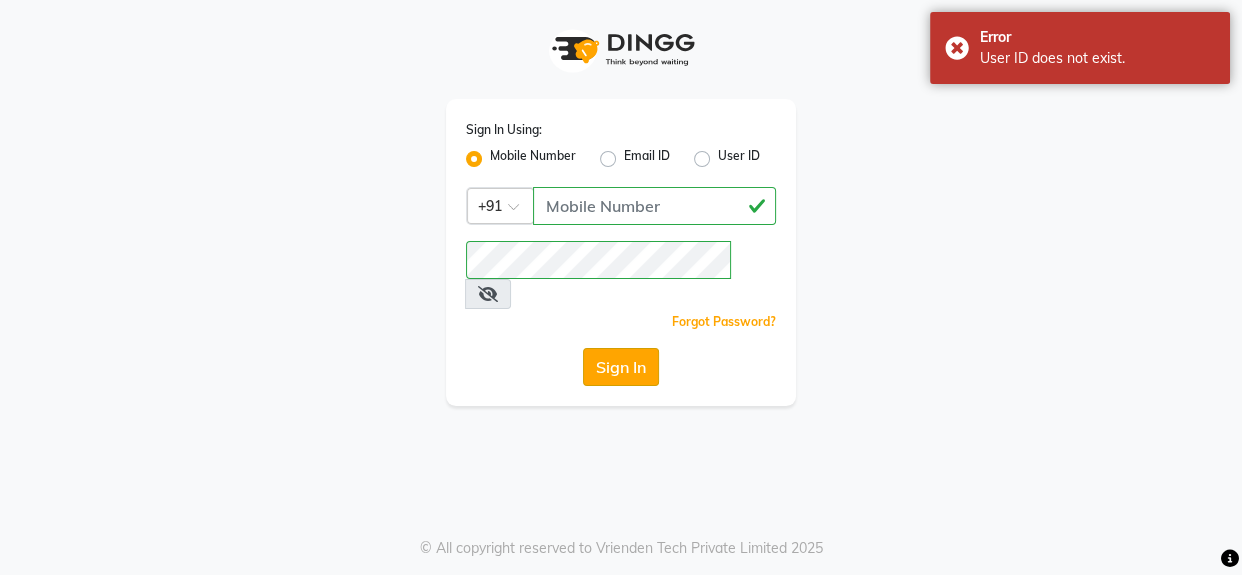 click on "Sign In" 